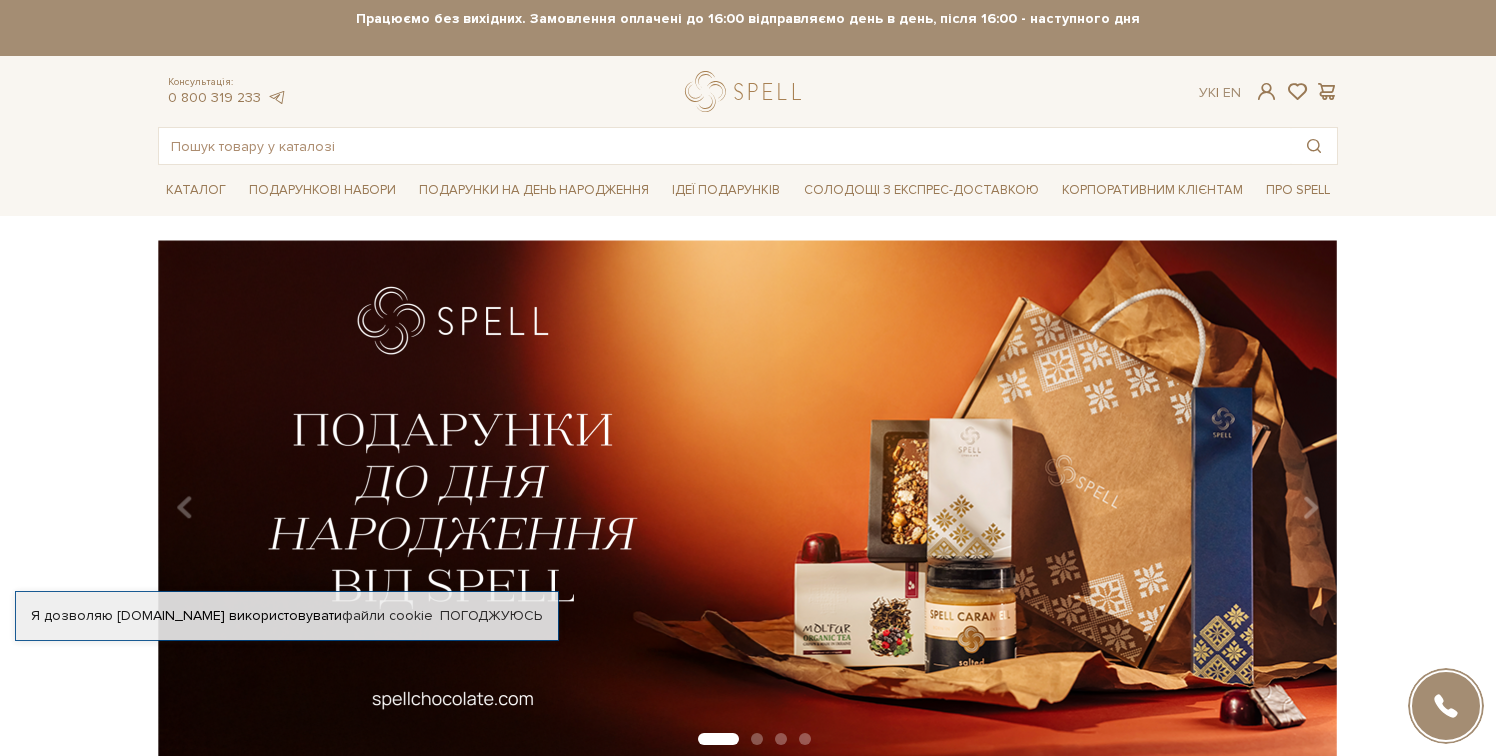 scroll, scrollTop: 0, scrollLeft: 0, axis: both 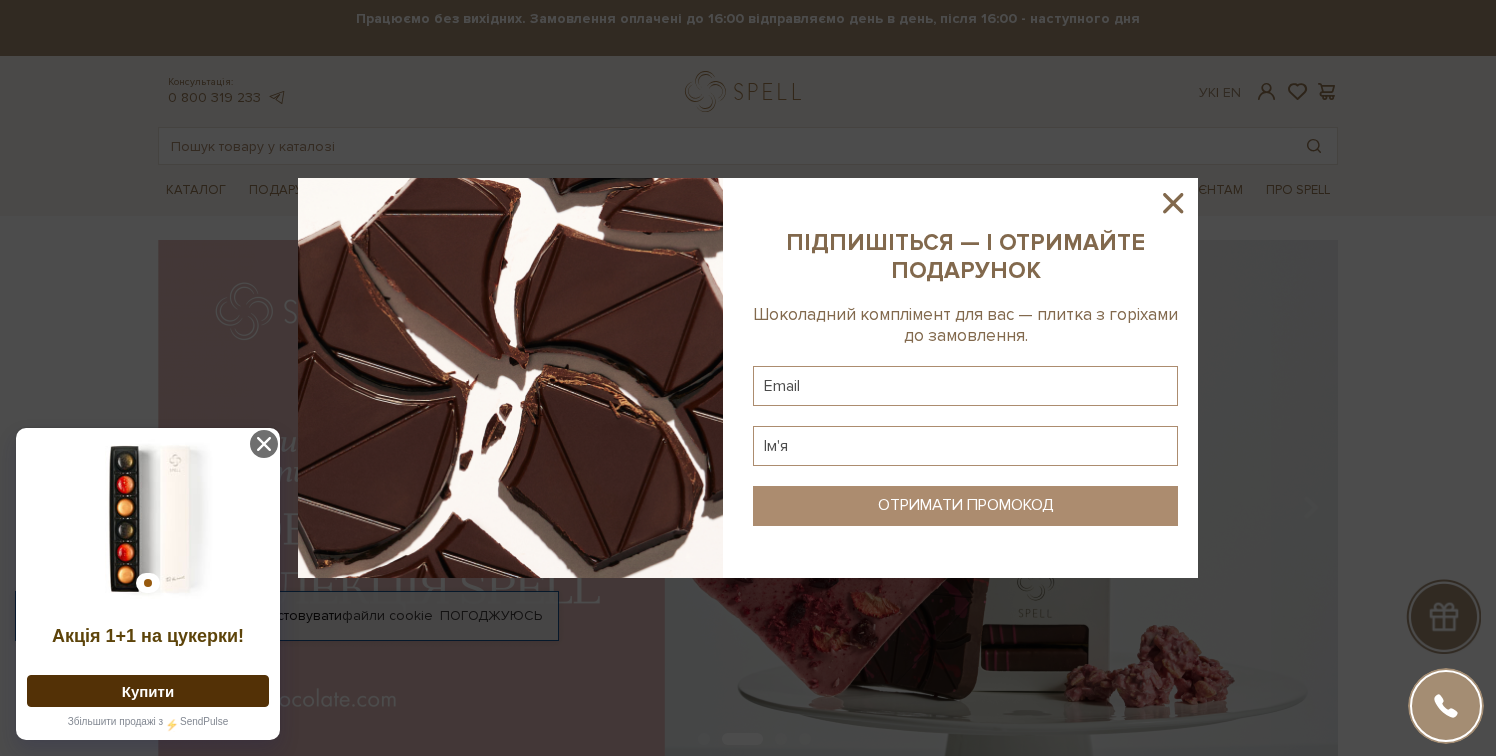 click 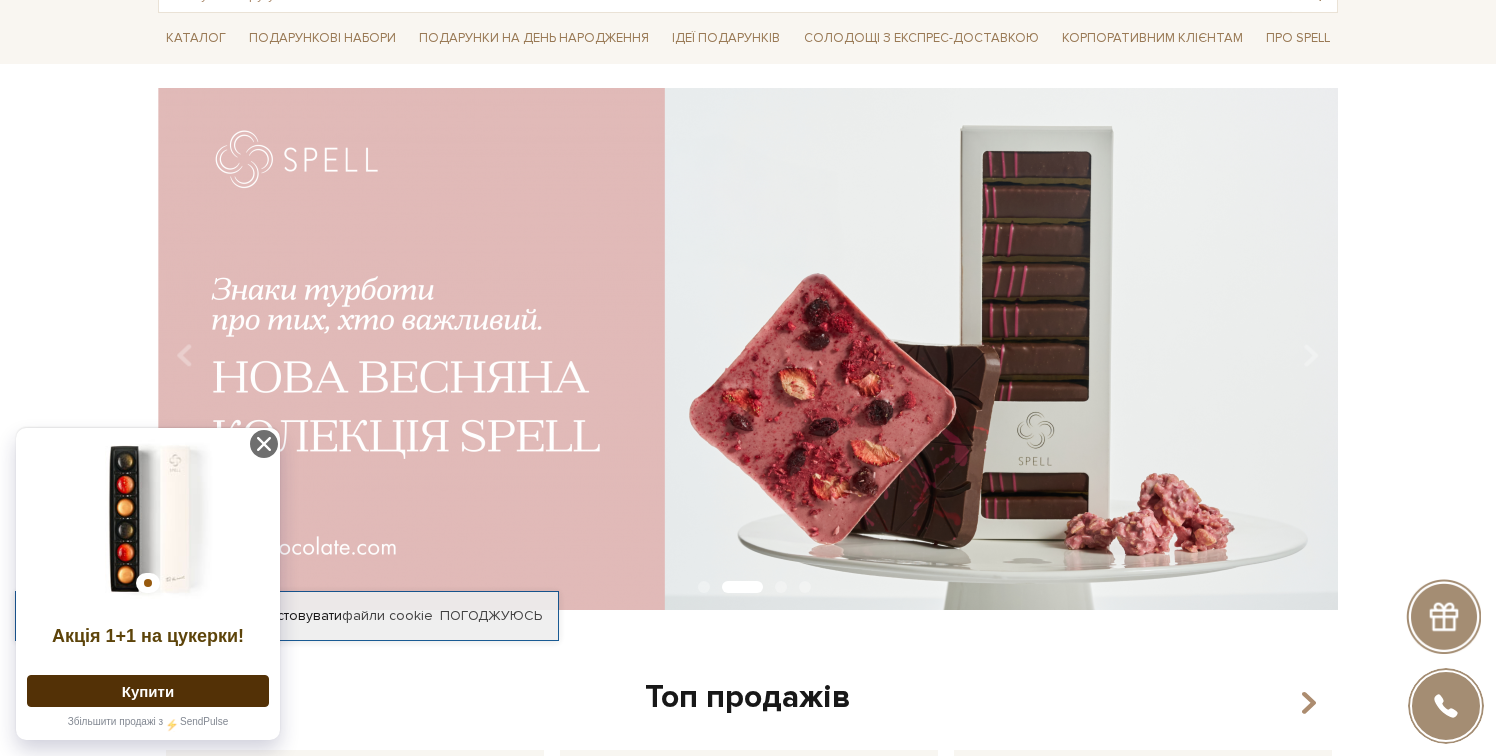 scroll, scrollTop: 160, scrollLeft: 0, axis: vertical 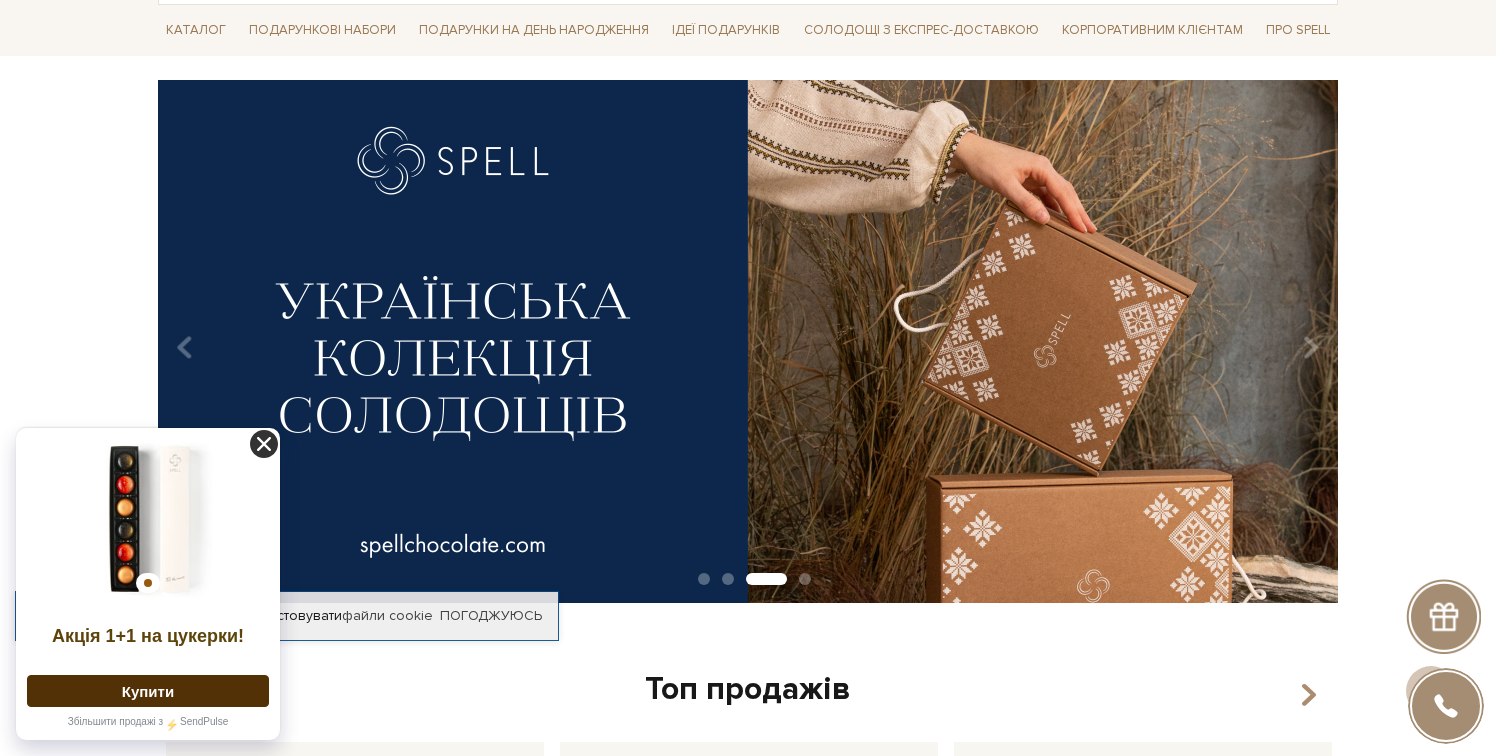click 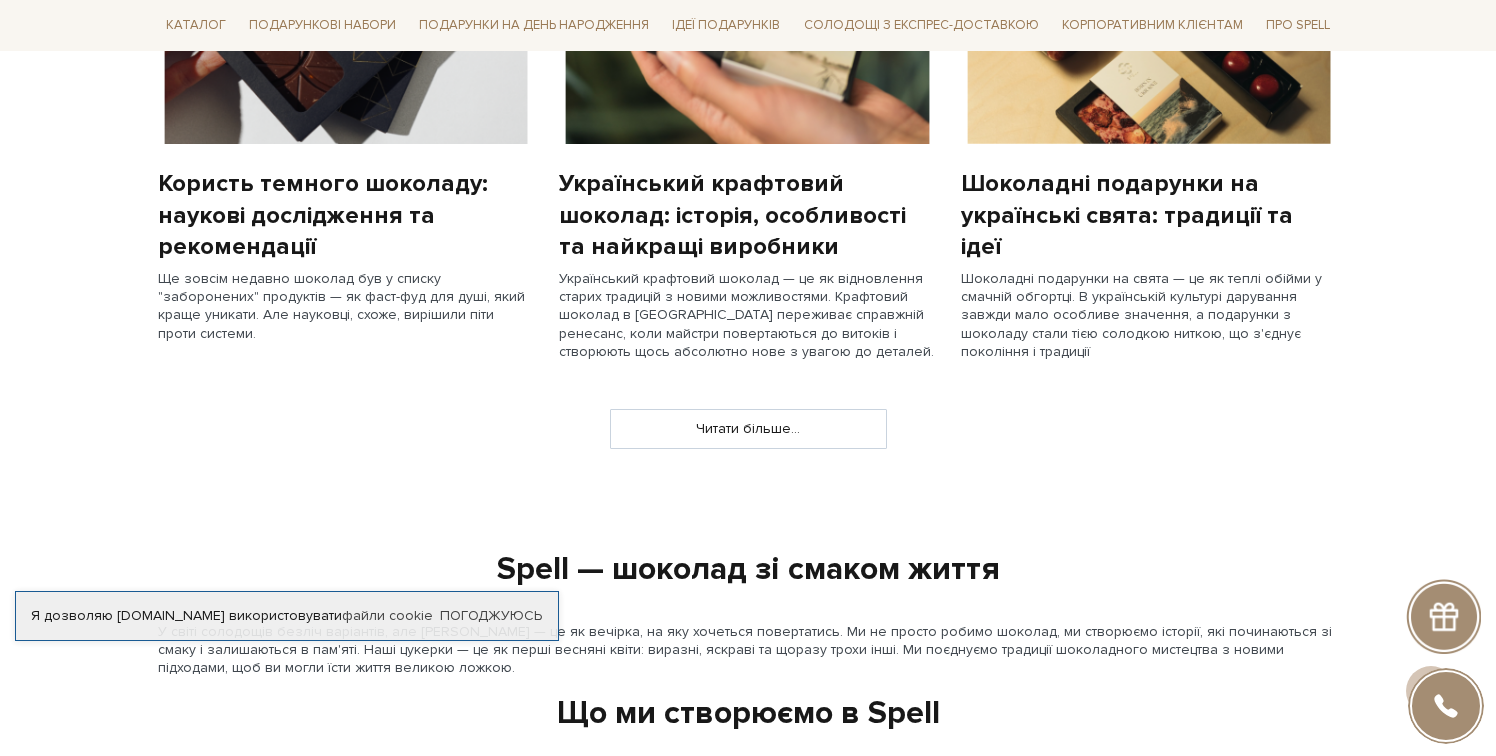 scroll, scrollTop: 1791, scrollLeft: 0, axis: vertical 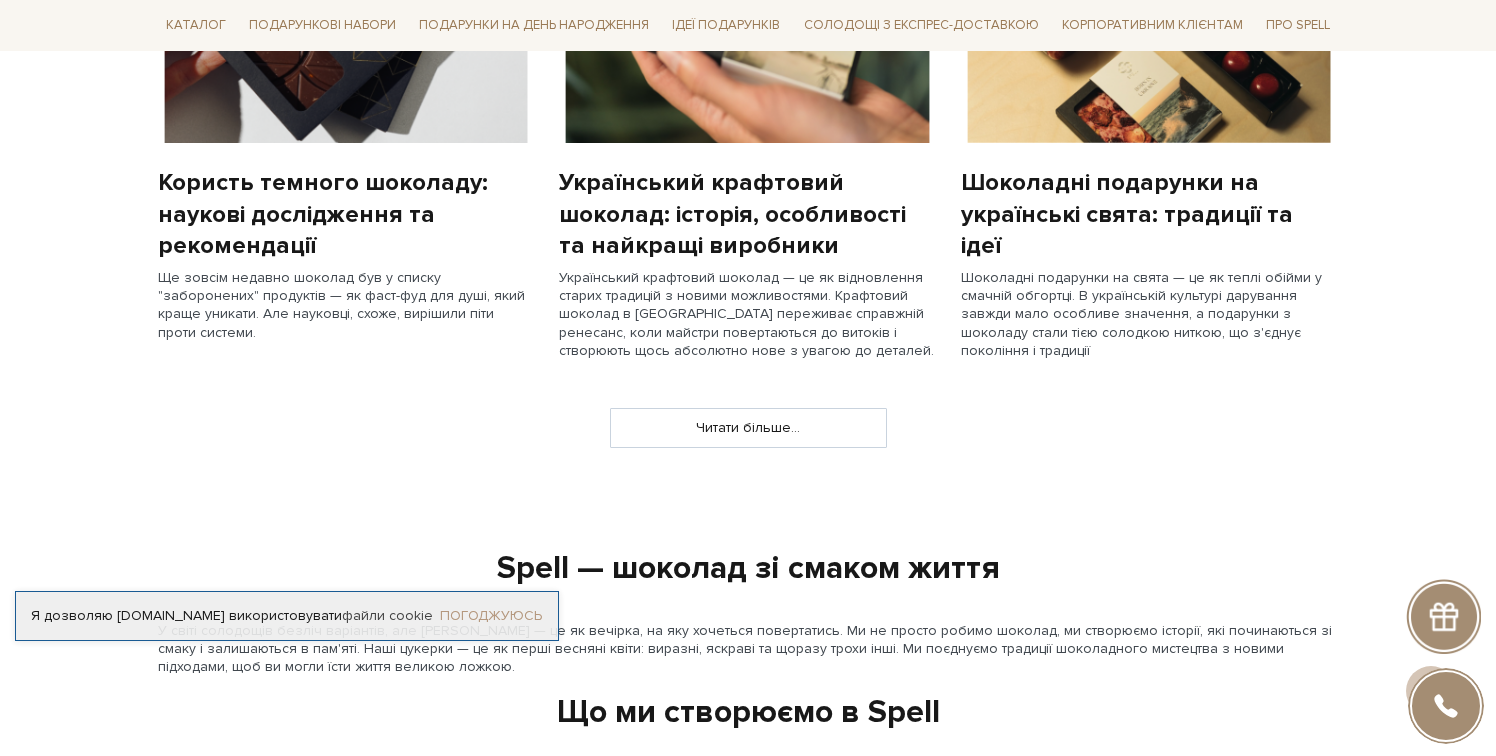 click on "Погоджуюсь" at bounding box center (491, 616) 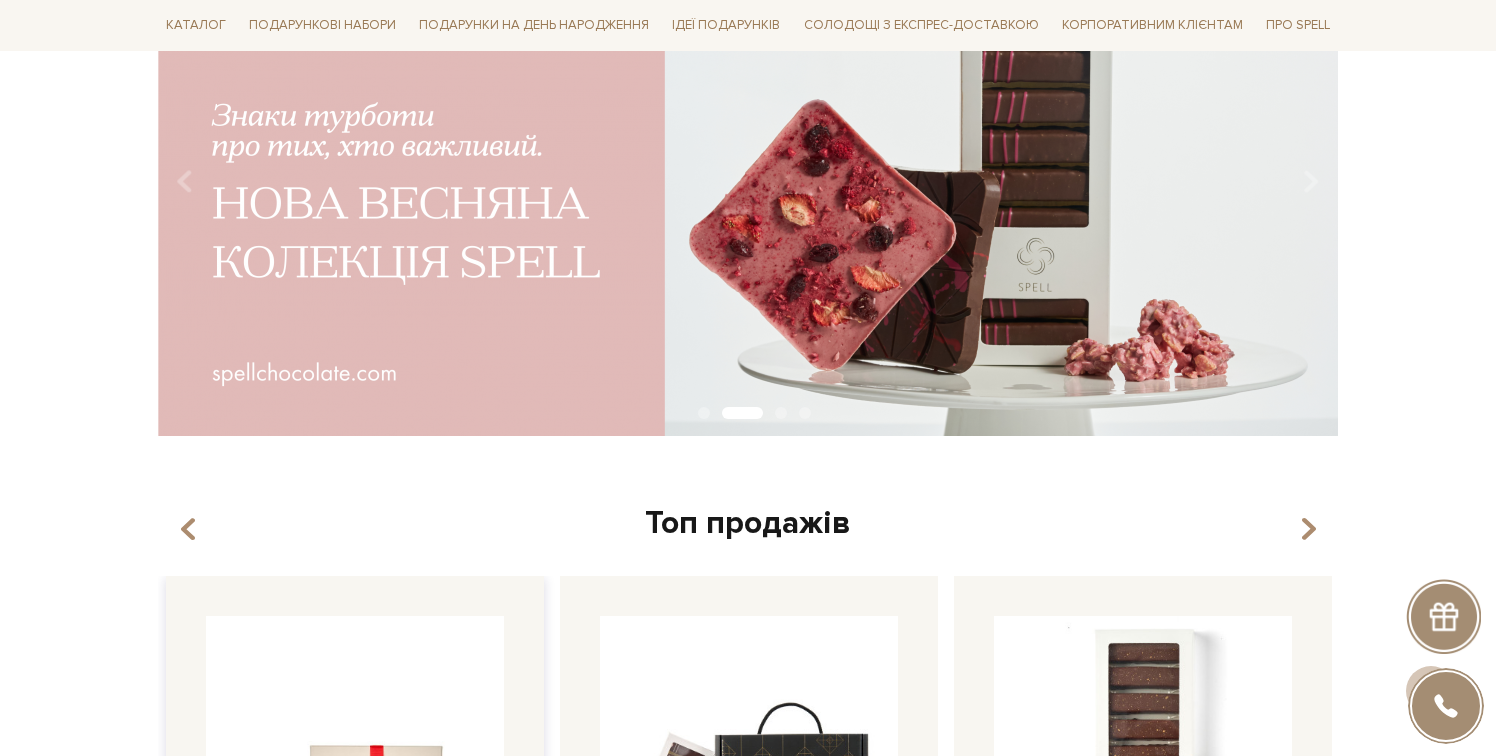 scroll, scrollTop: 0, scrollLeft: 0, axis: both 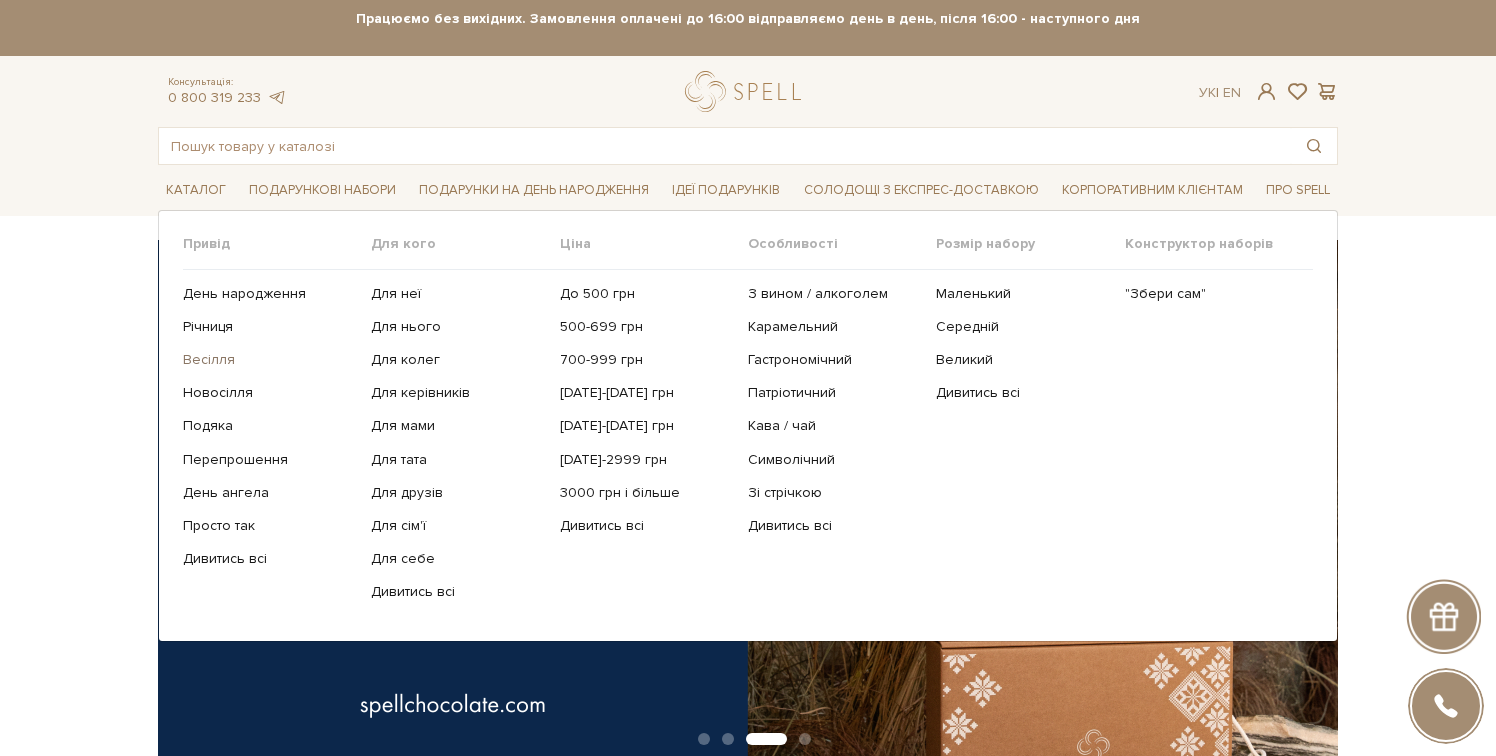 click on "Весілля" at bounding box center [269, 360] 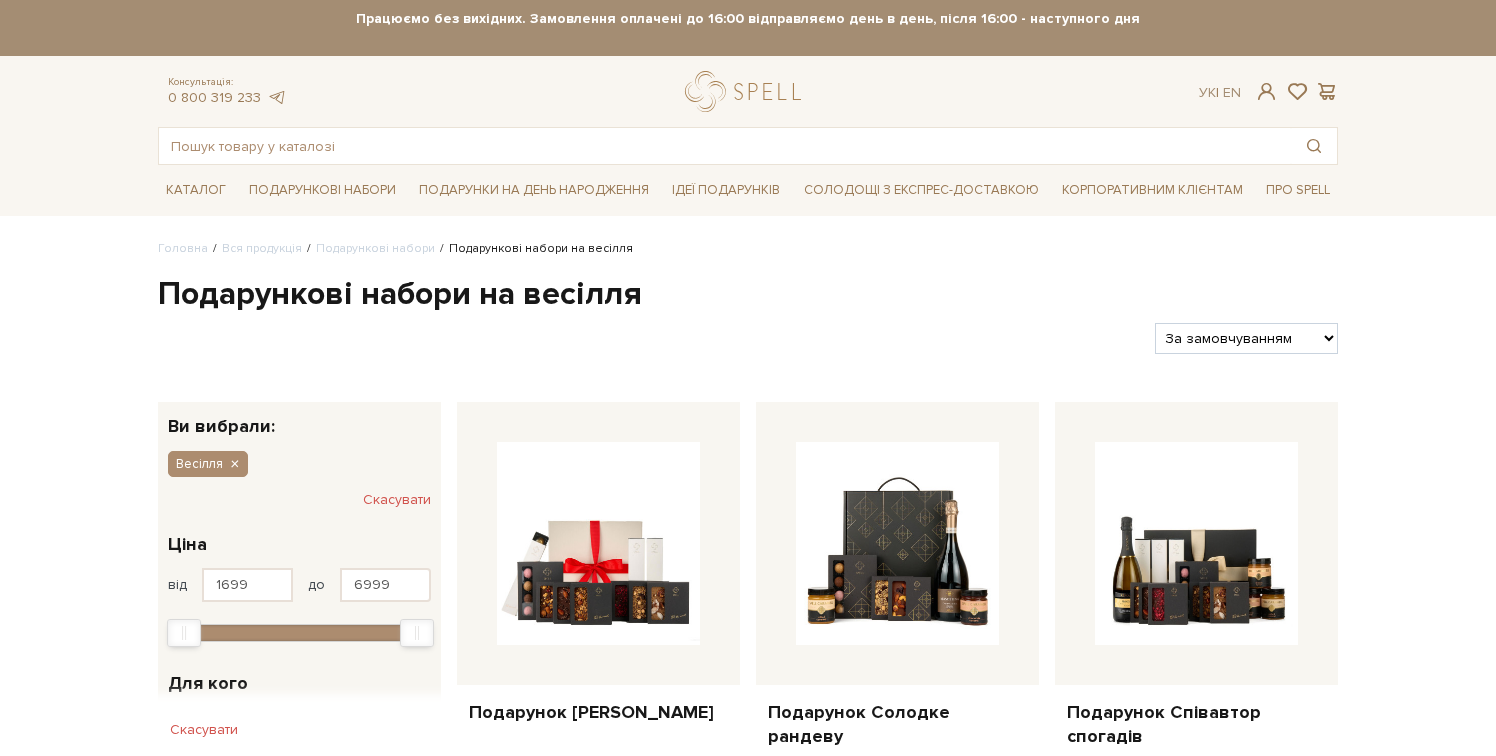 scroll, scrollTop: 0, scrollLeft: 0, axis: both 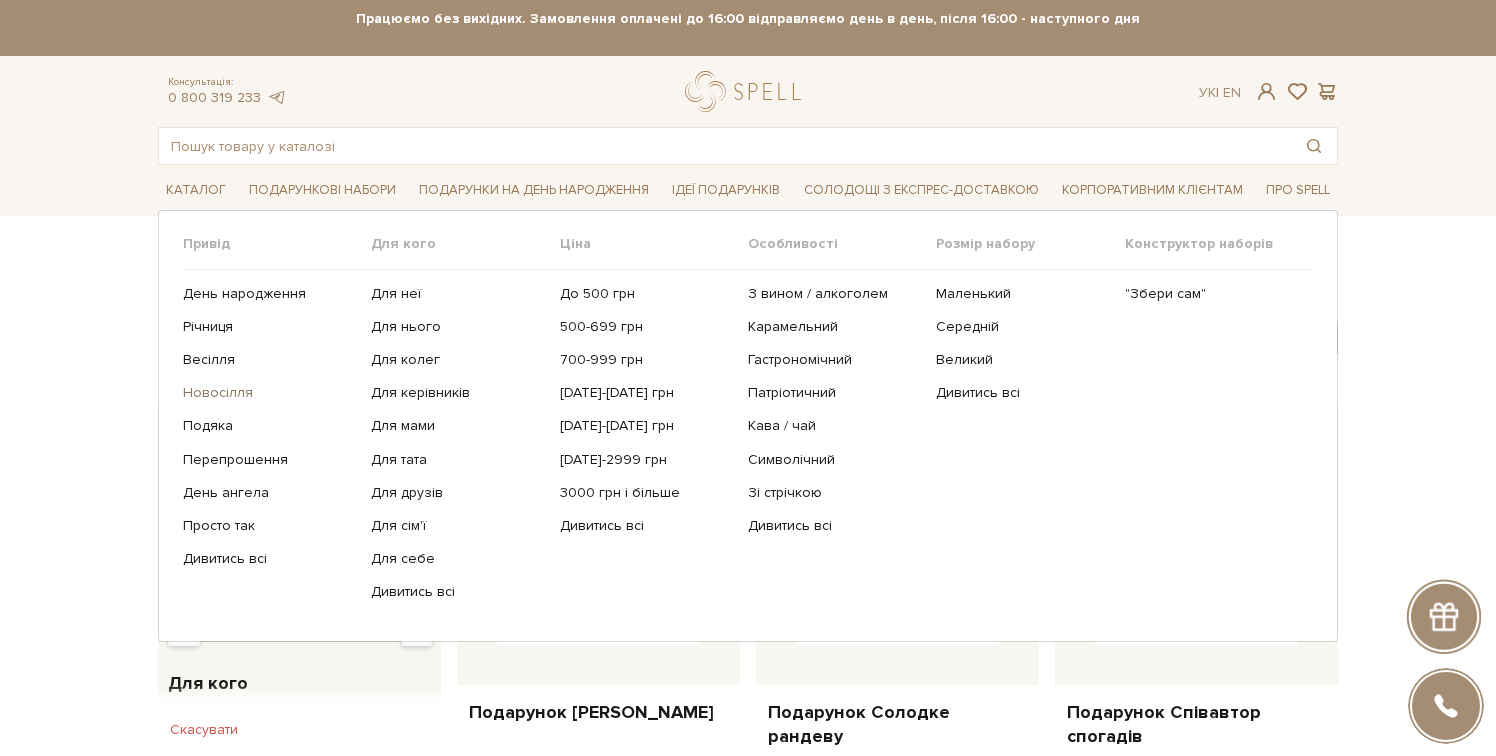 click on "Новосілля" at bounding box center [269, 393] 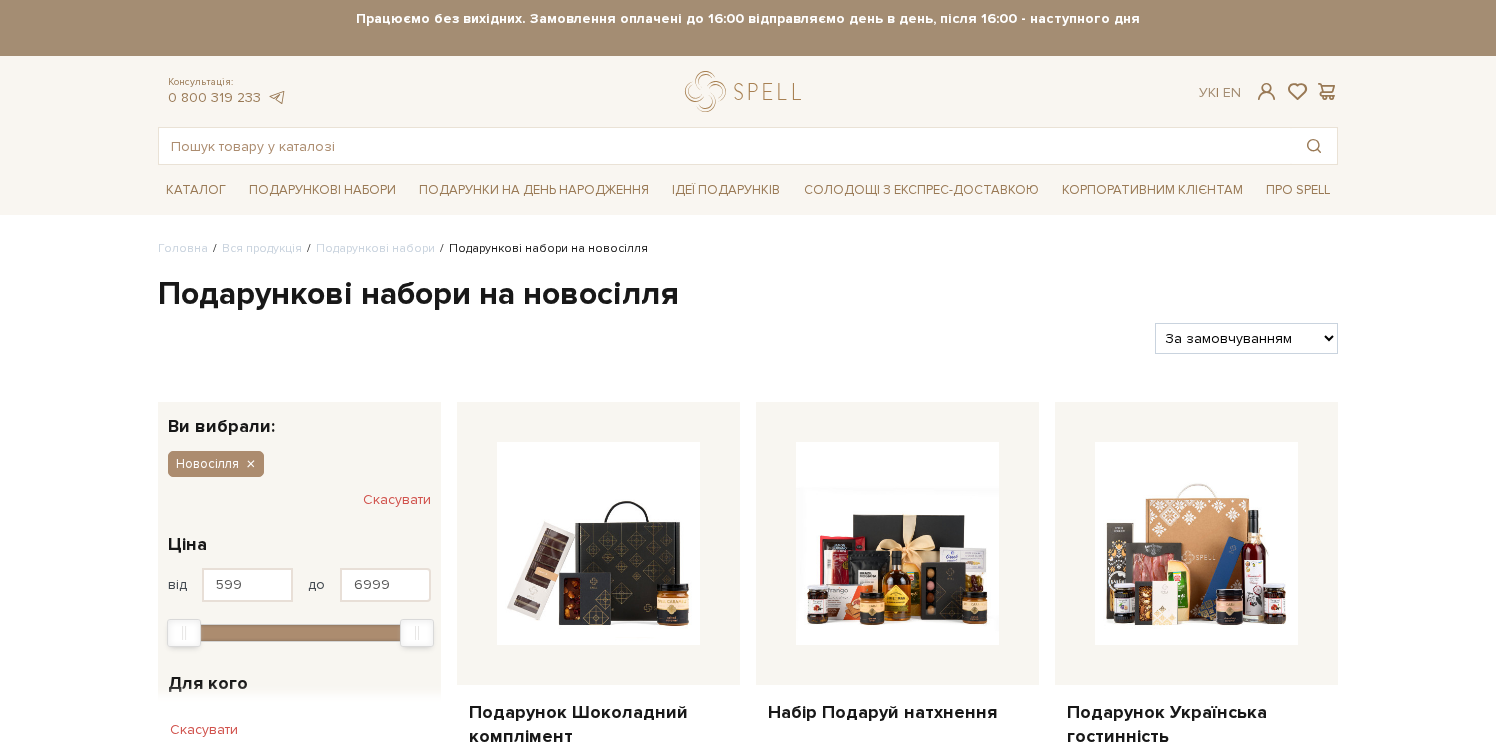 scroll, scrollTop: 0, scrollLeft: 0, axis: both 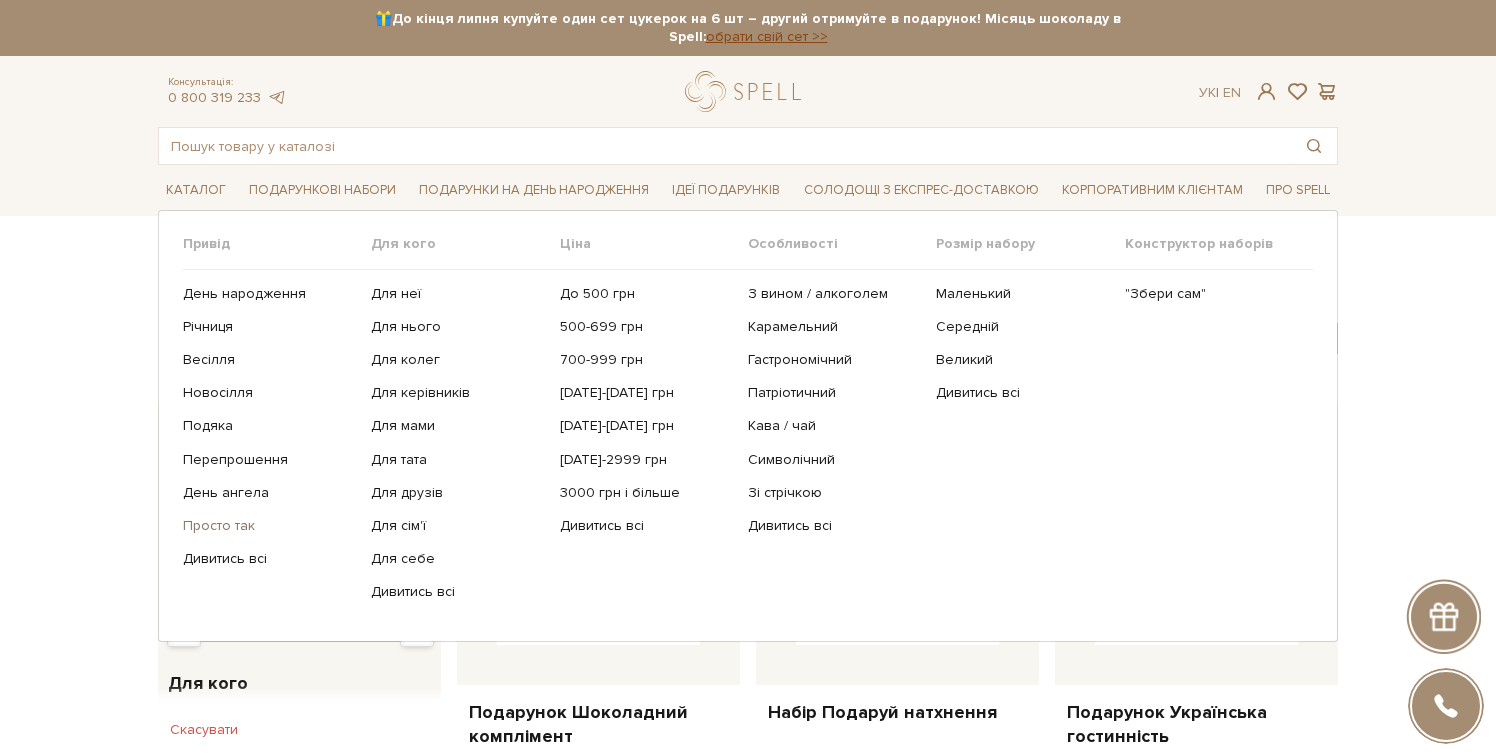 click on "Просто так" at bounding box center [269, 526] 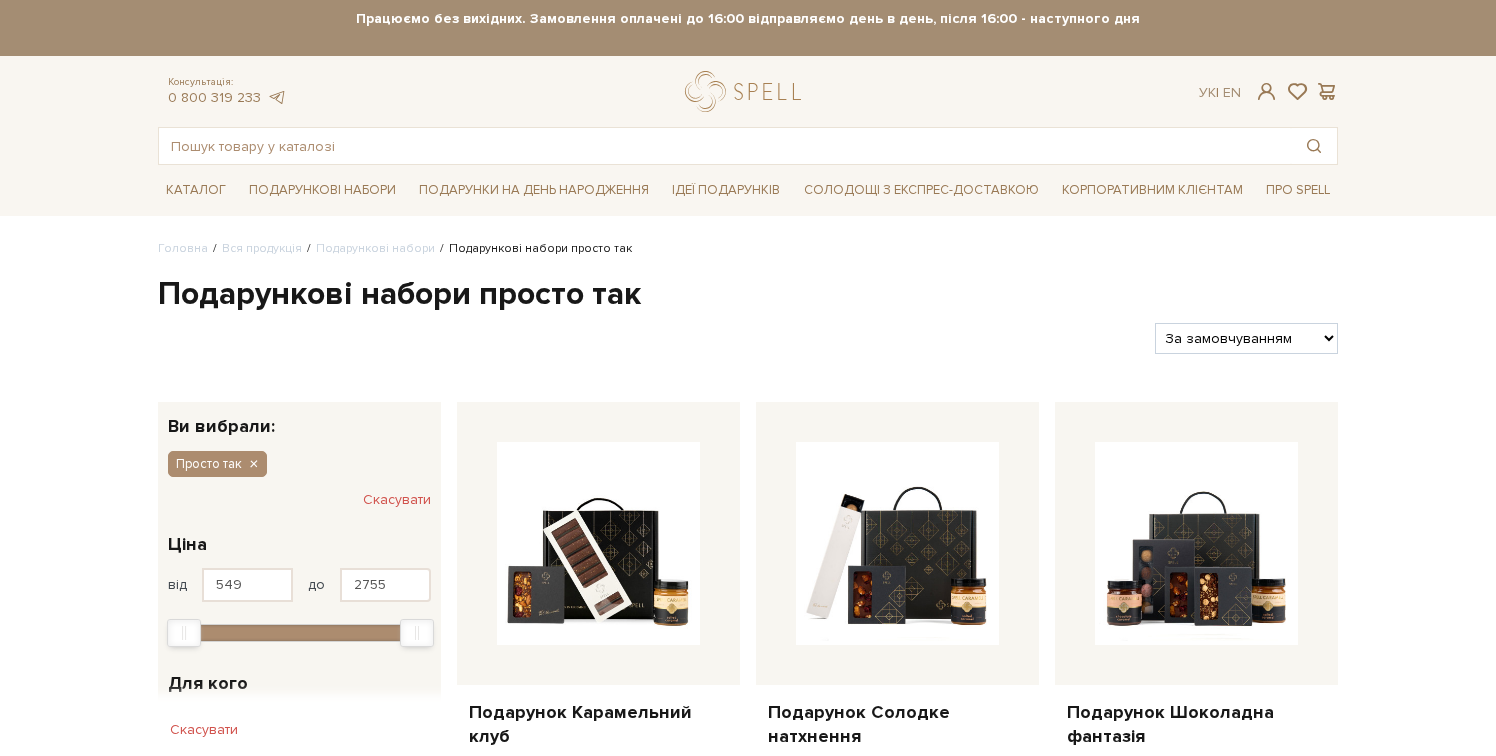scroll, scrollTop: 0, scrollLeft: 0, axis: both 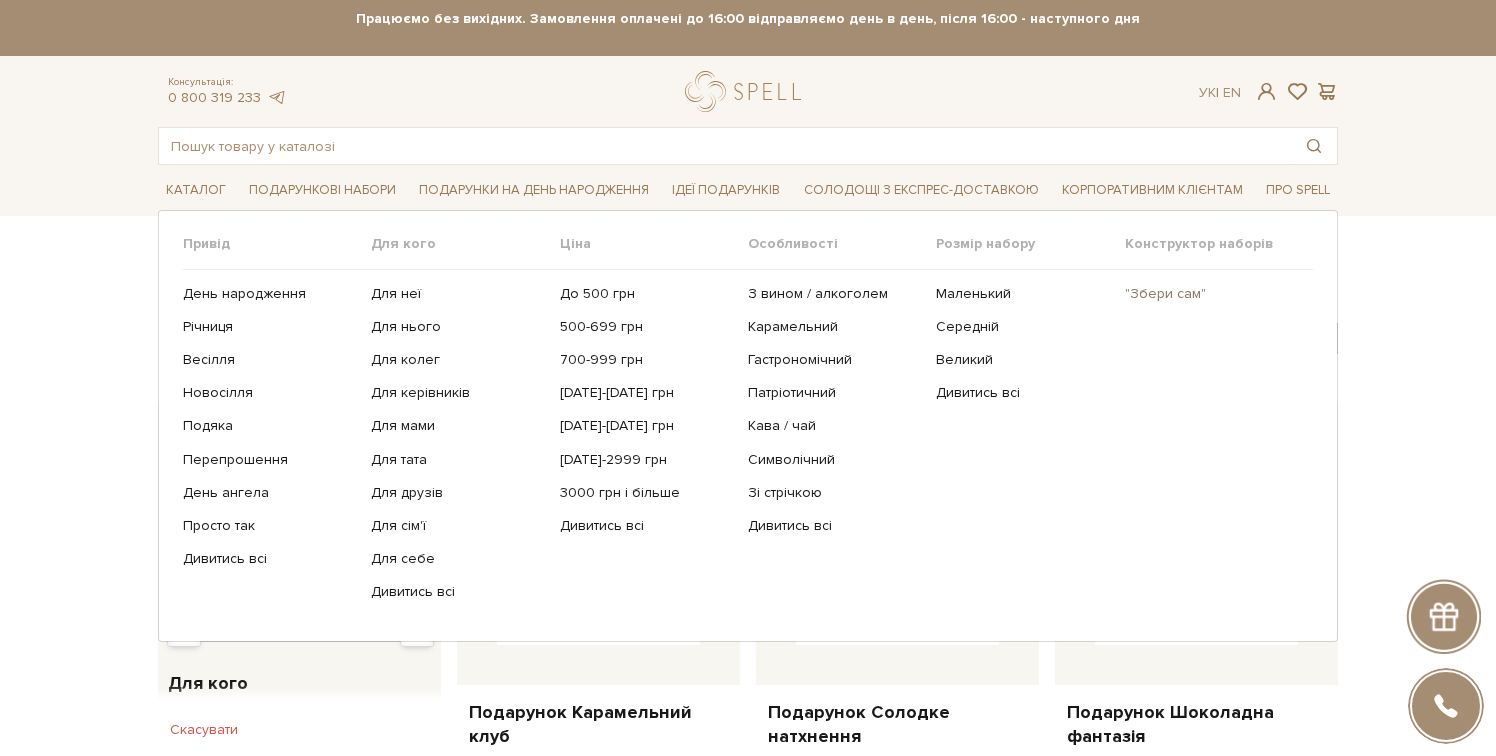 click on ""Збери сам"" at bounding box center (1211, 294) 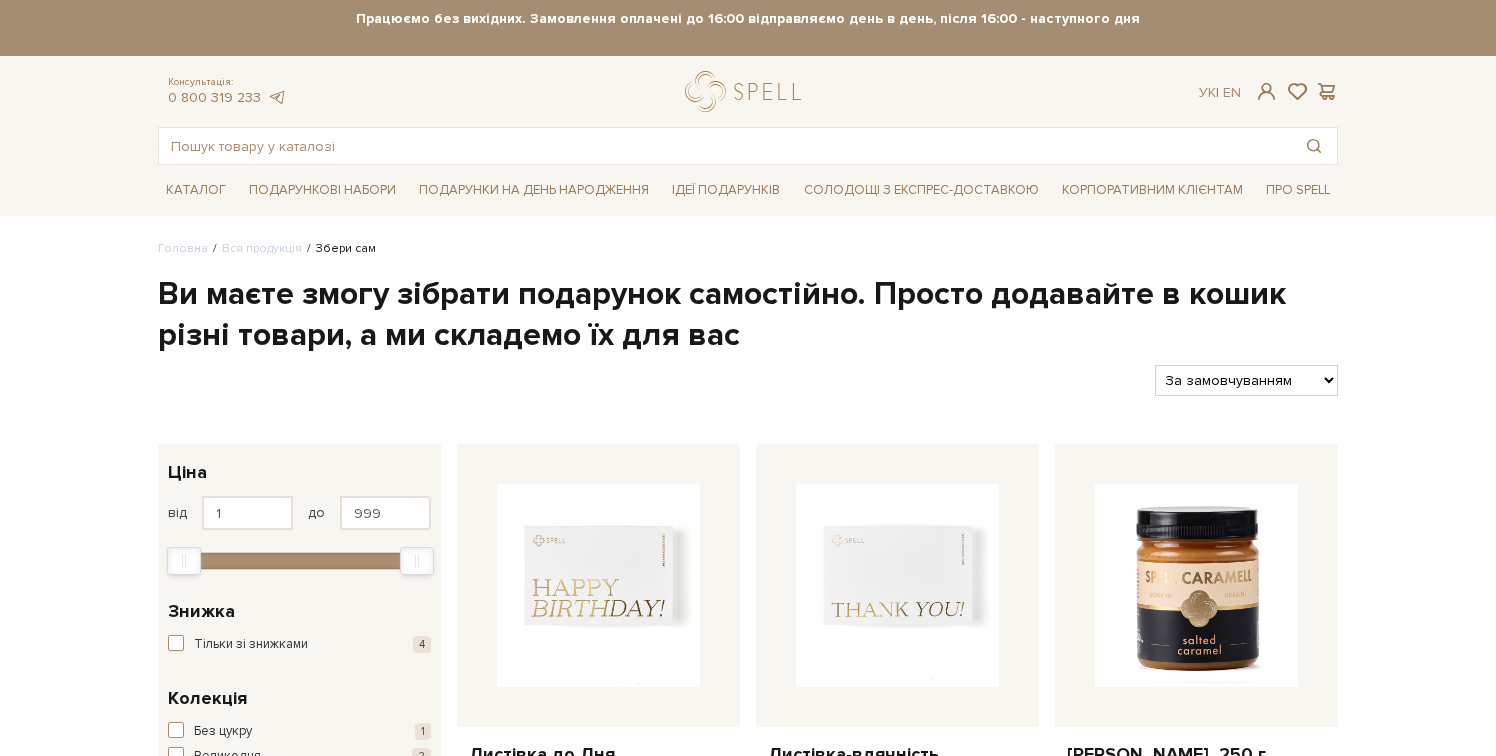 scroll, scrollTop: 0, scrollLeft: 0, axis: both 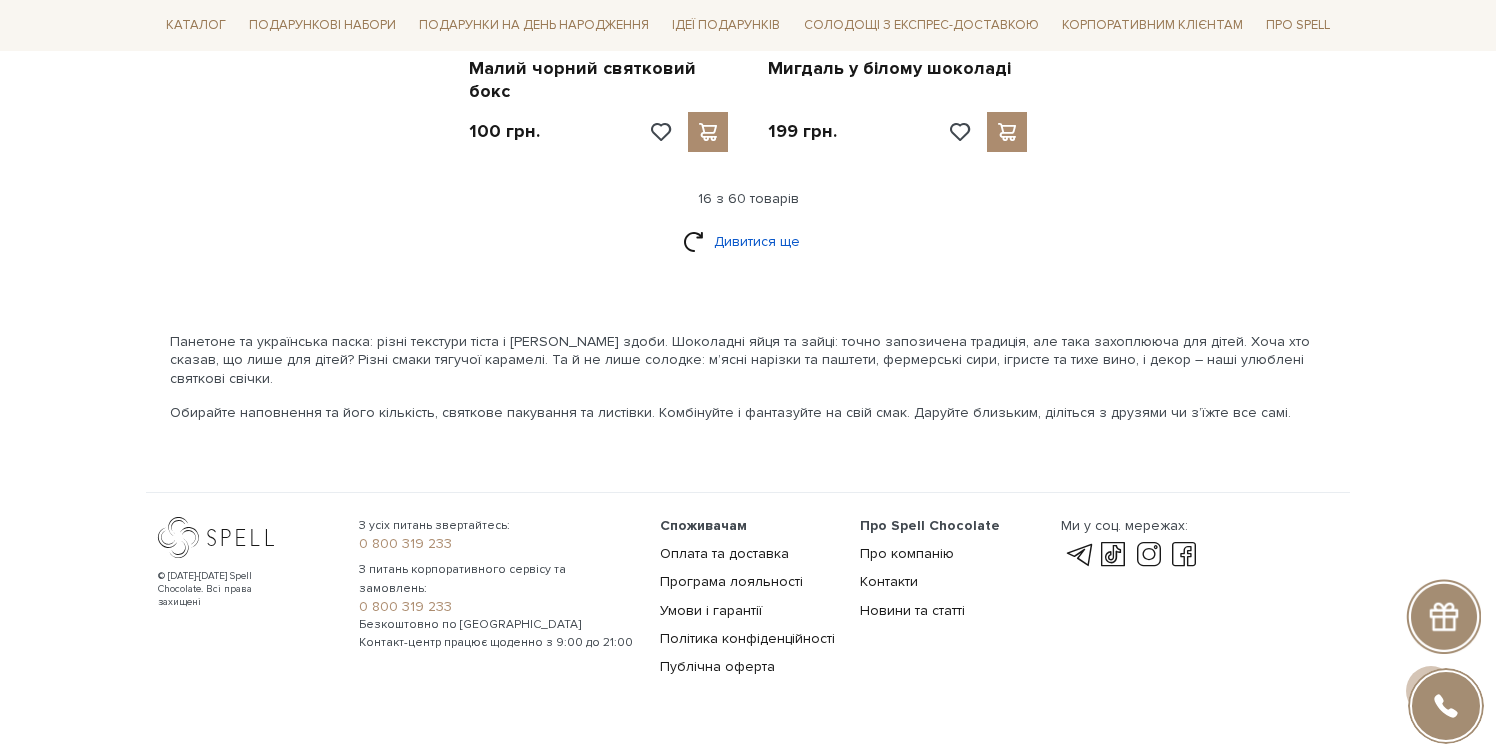 click on "Дивитися ще" at bounding box center (748, 241) 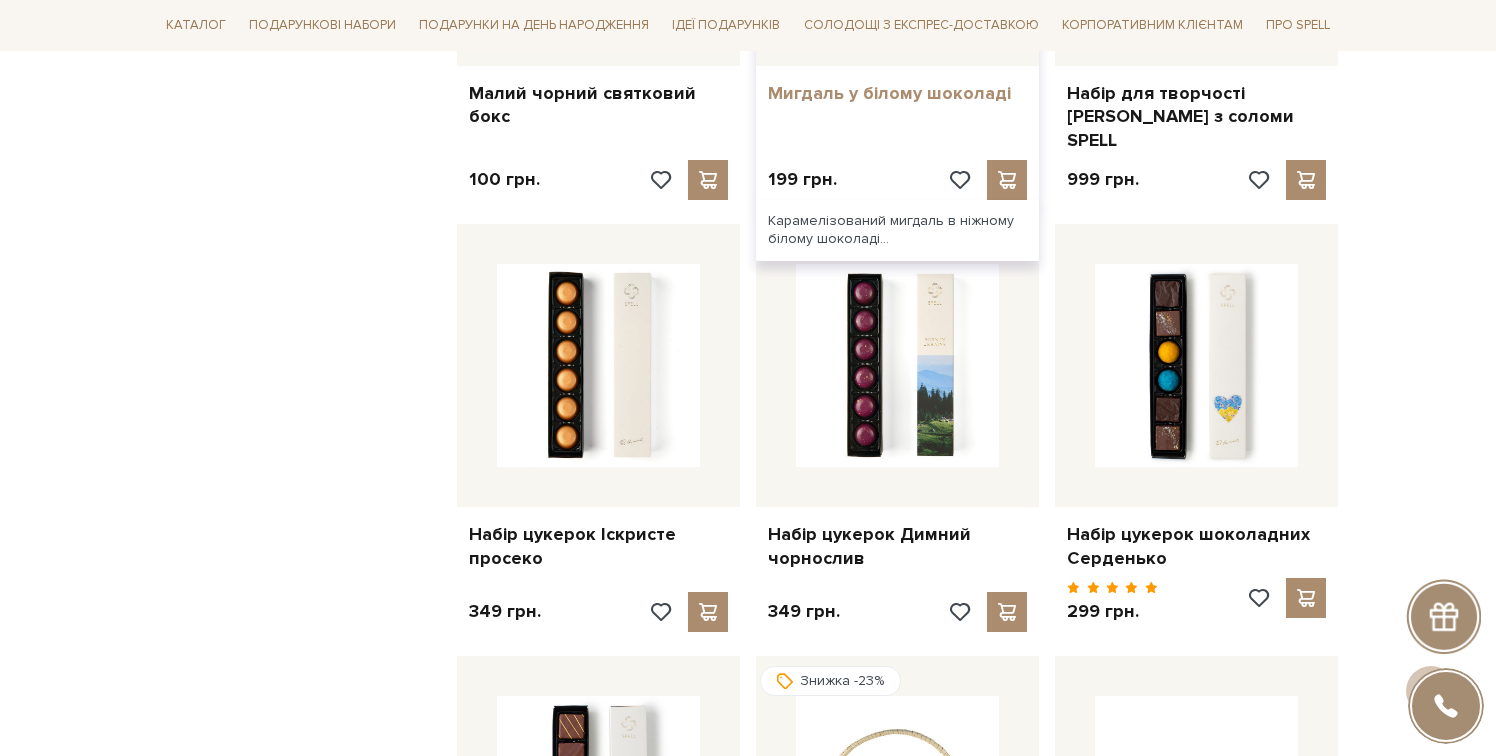 scroll, scrollTop: 2850, scrollLeft: 0, axis: vertical 